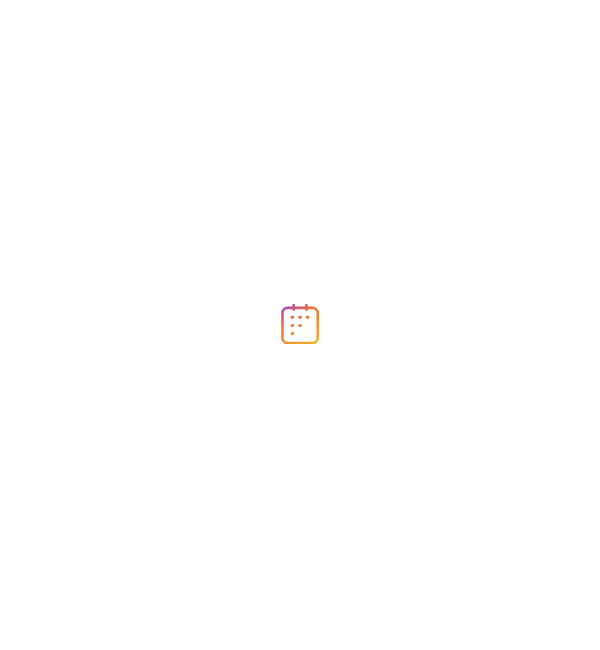 scroll, scrollTop: 0, scrollLeft: 0, axis: both 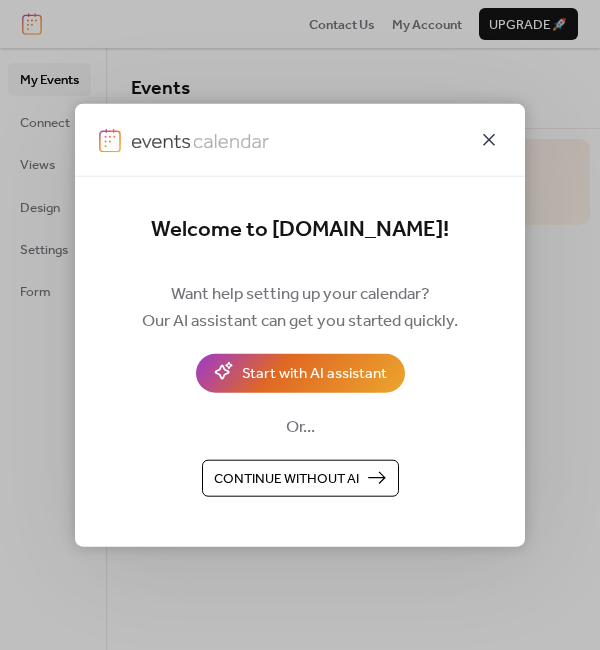 click 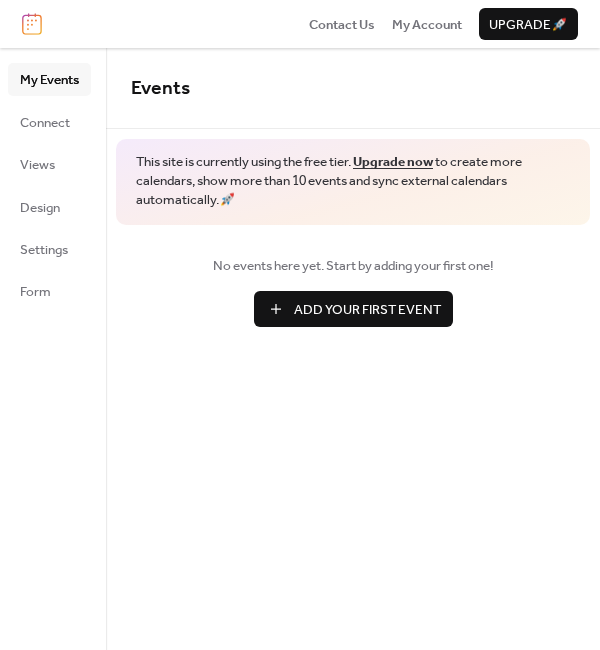 click on "Add Your First Event" at bounding box center (367, 310) 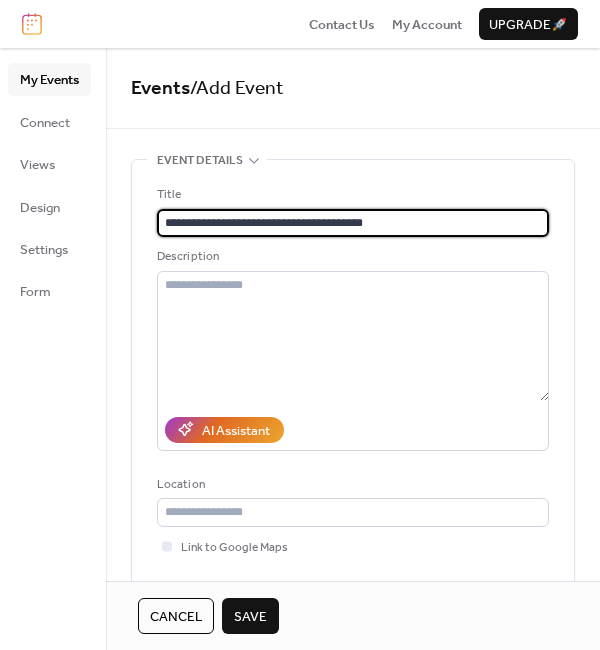 type on "**********" 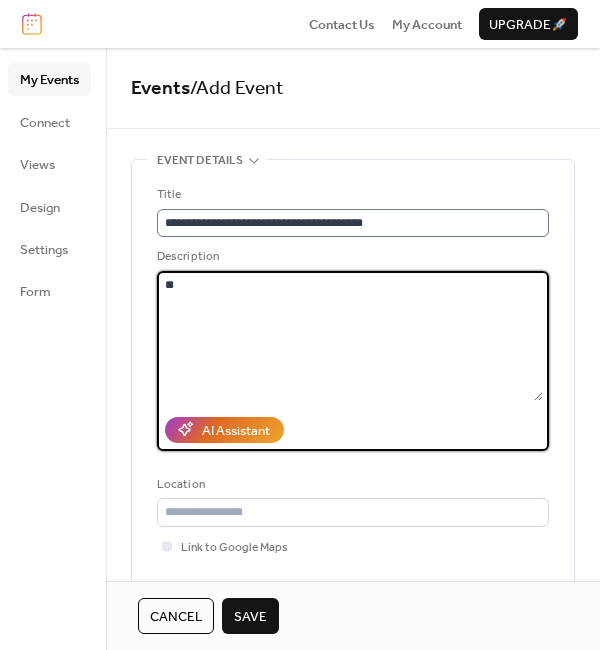 type on "*" 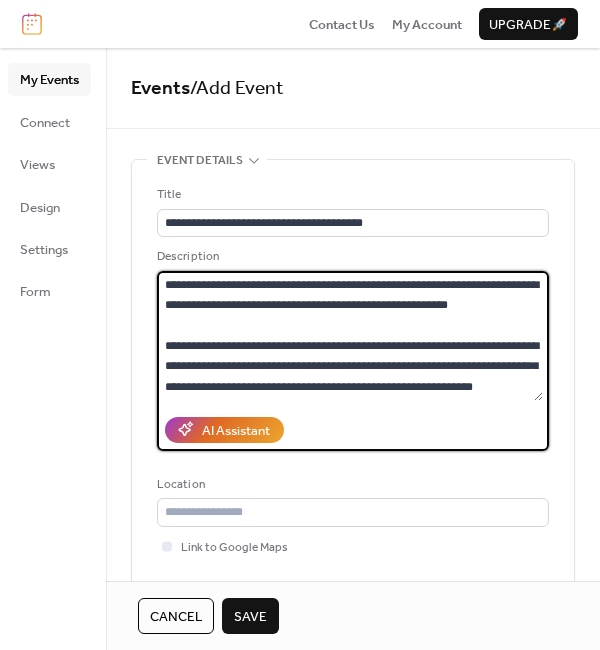 scroll, scrollTop: 16, scrollLeft: 0, axis: vertical 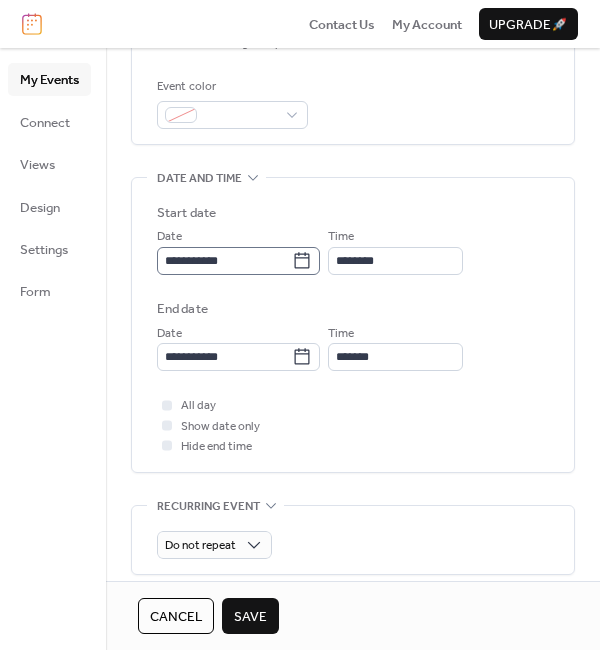 type on "**********" 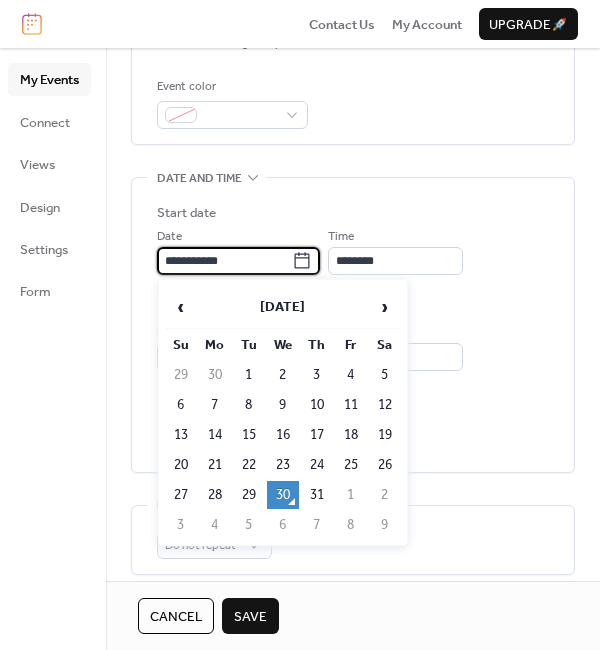 click on "**********" at bounding box center (224, 261) 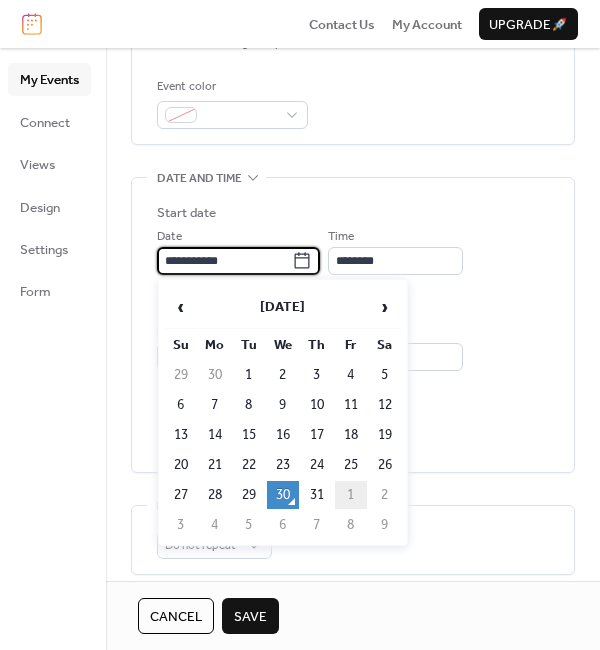 click on "1" at bounding box center [351, 495] 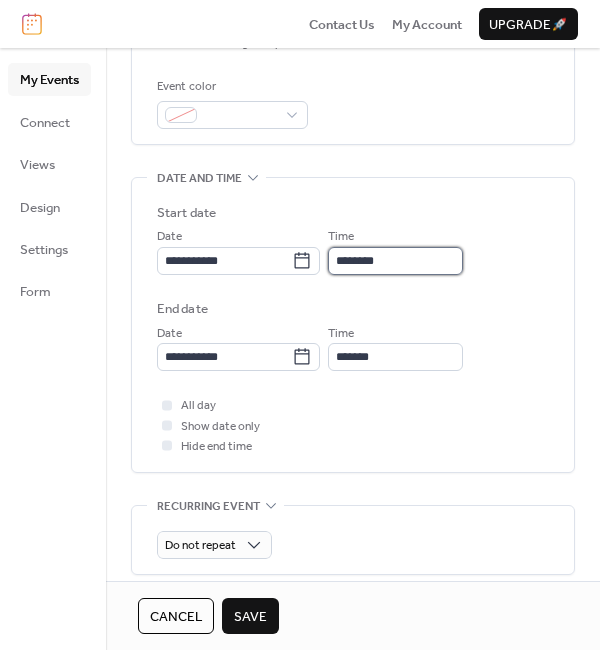 click on "********" at bounding box center [395, 261] 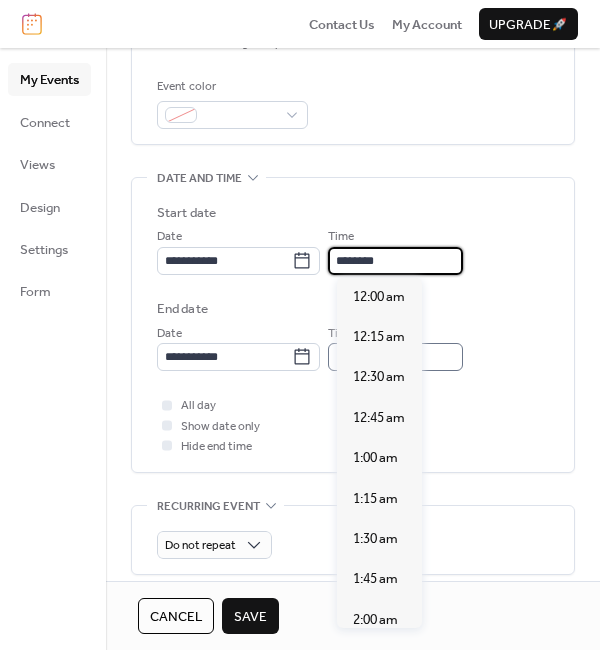 scroll, scrollTop: 1939, scrollLeft: 0, axis: vertical 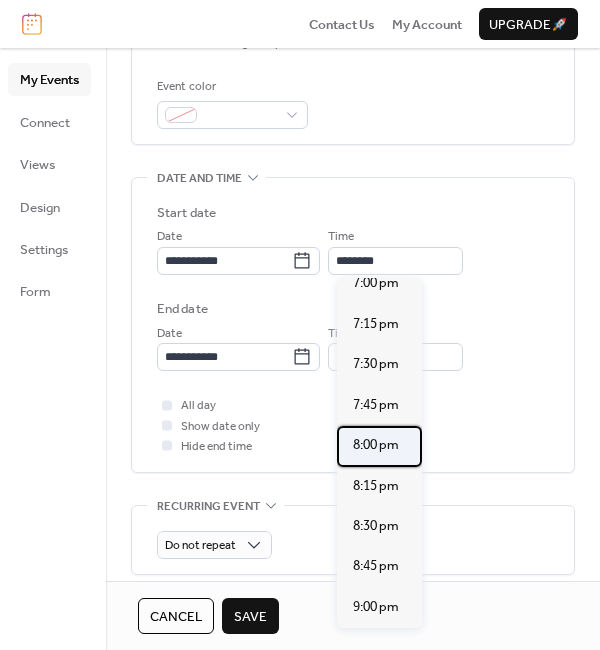 click on "8:00 pm" at bounding box center [376, 445] 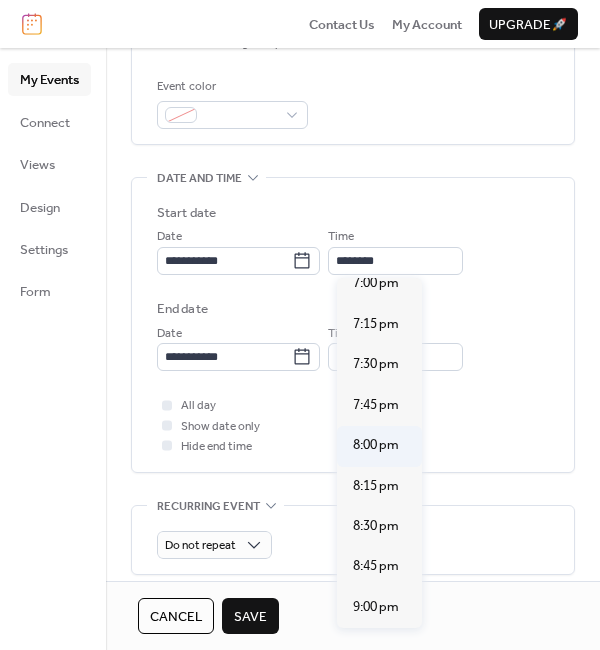 type on "*******" 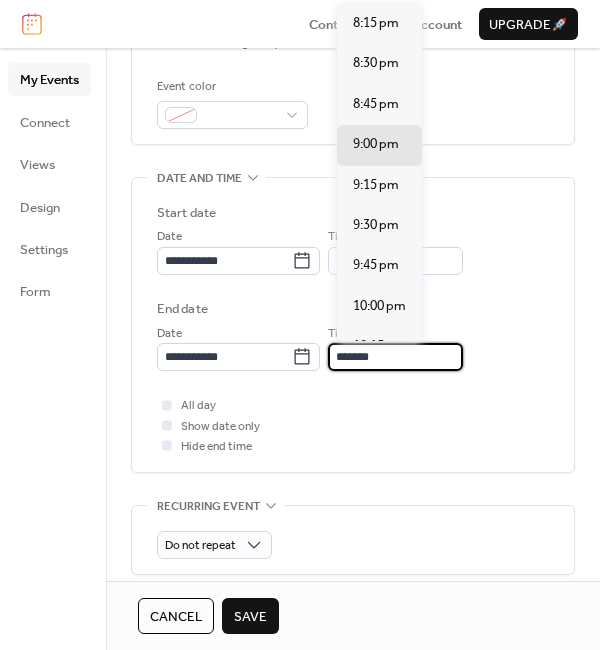 click on "*******" at bounding box center (395, 357) 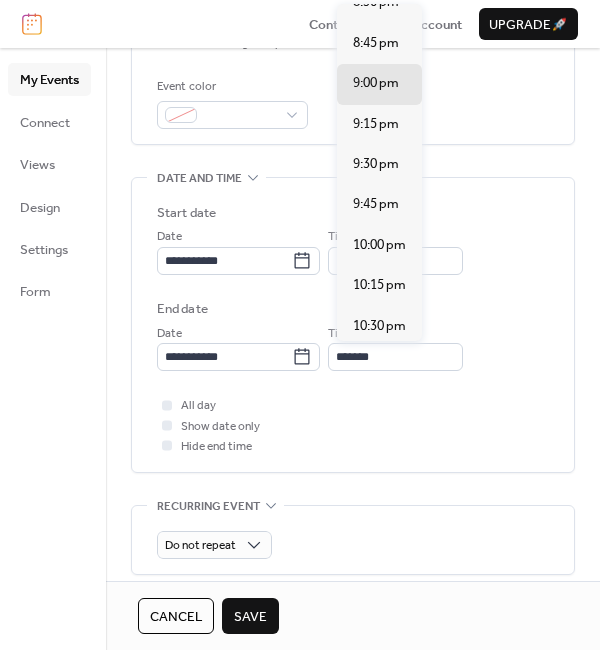 scroll, scrollTop: 77, scrollLeft: 0, axis: vertical 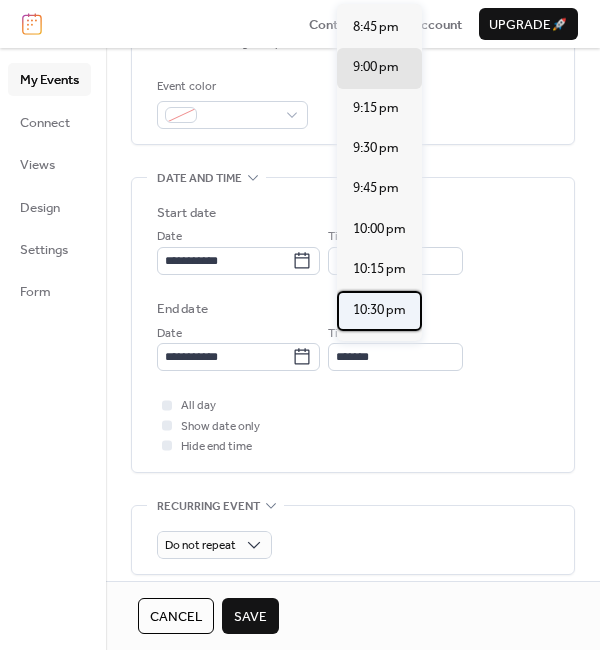 click on "10:30 pm" at bounding box center [379, 310] 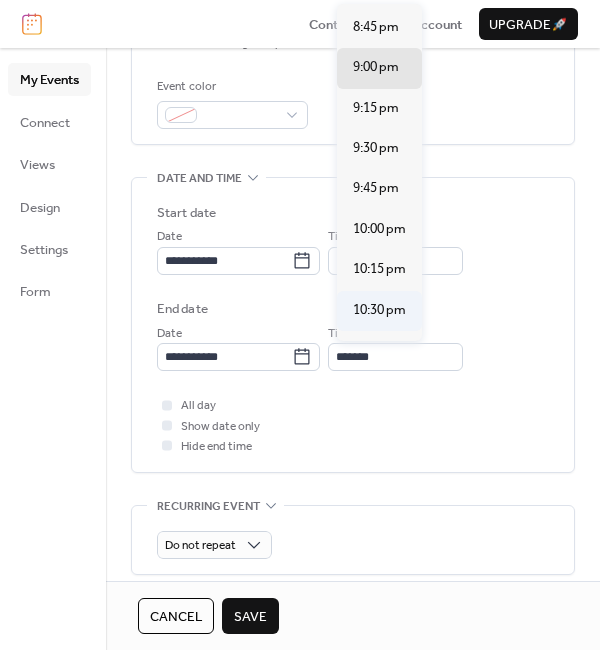 type on "********" 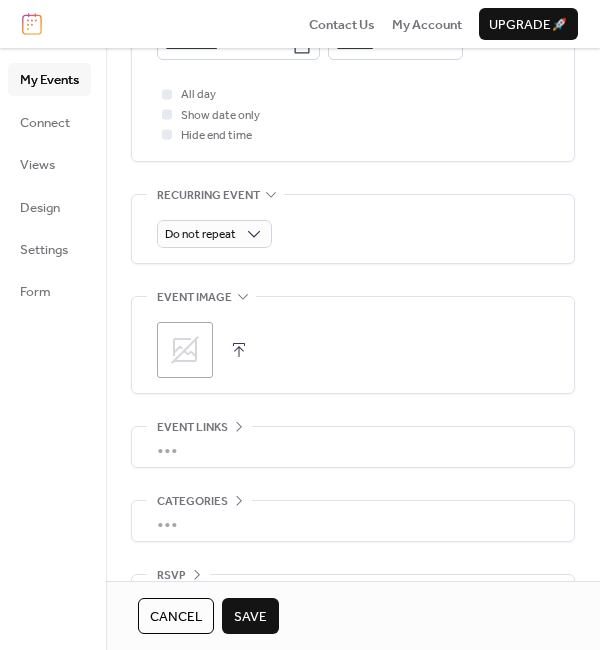 scroll, scrollTop: 824, scrollLeft: 0, axis: vertical 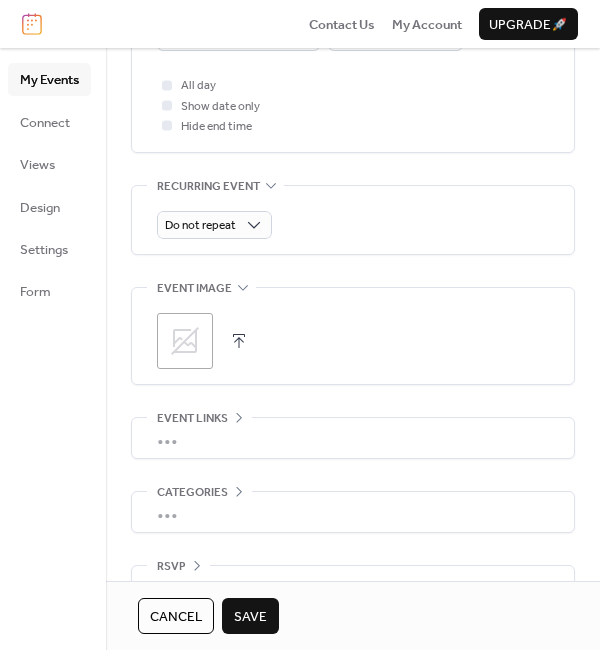 click at bounding box center [239, 341] 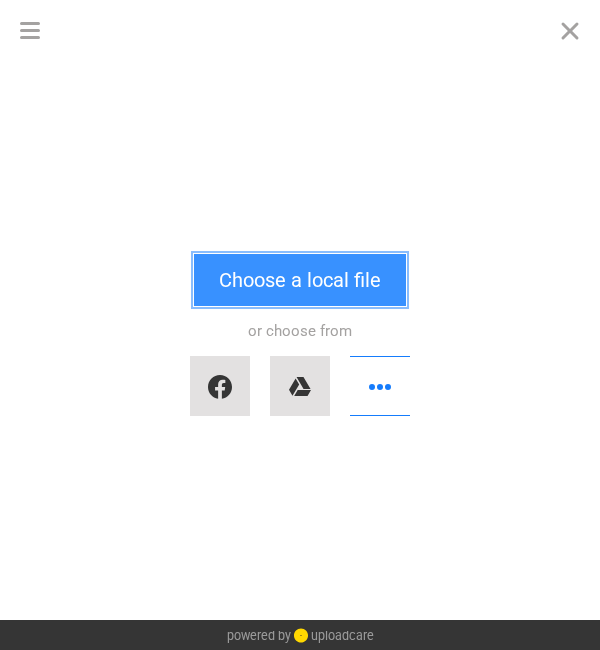 click on "Choose a local file" at bounding box center [300, 280] 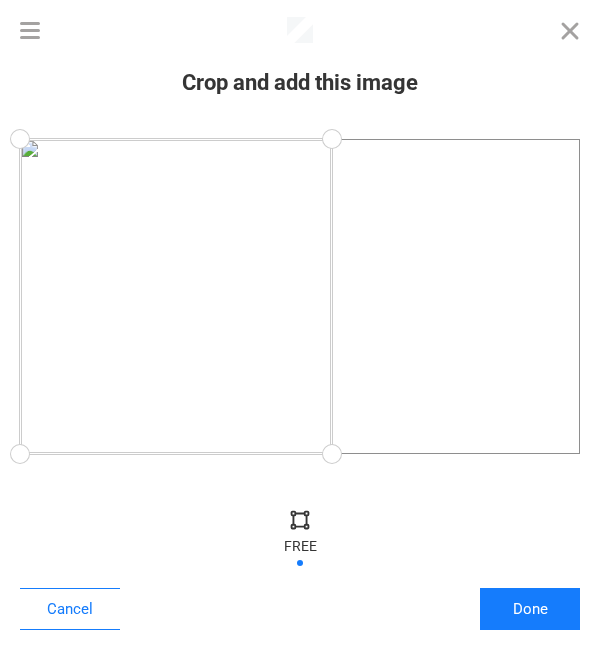 drag, startPoint x: 584, startPoint y: 455, endPoint x: 332, endPoint y: 543, distance: 266.92322 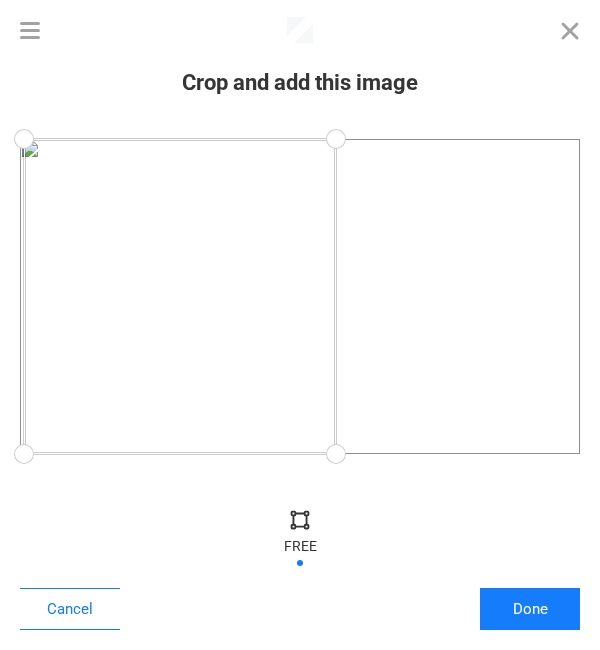 drag, startPoint x: 210, startPoint y: 419, endPoint x: 192, endPoint y: 423, distance: 18.439089 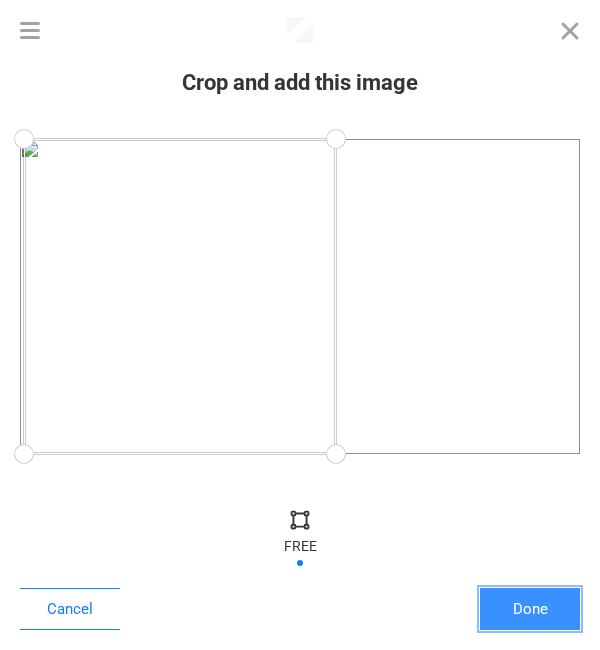 click on "Done" at bounding box center (530, 609) 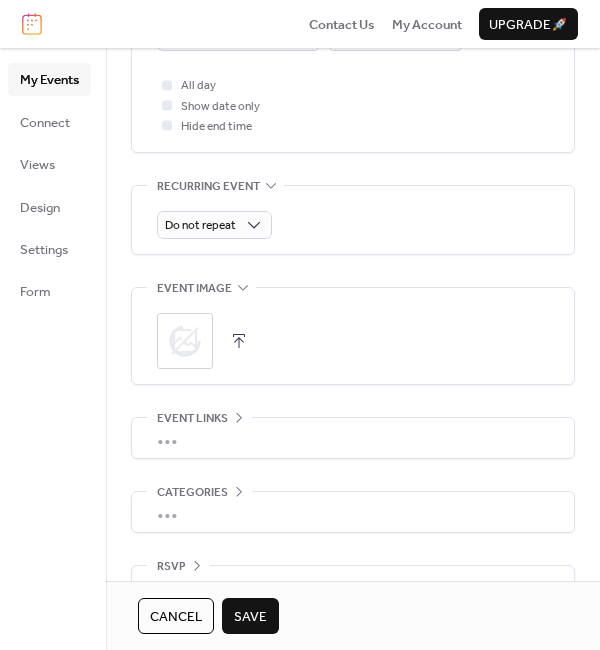 scroll, scrollTop: 867, scrollLeft: 0, axis: vertical 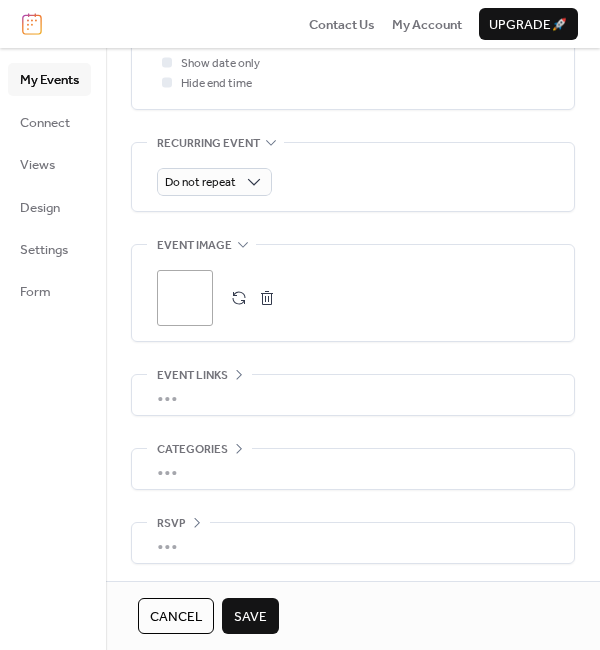 click on "•••" at bounding box center (353, 395) 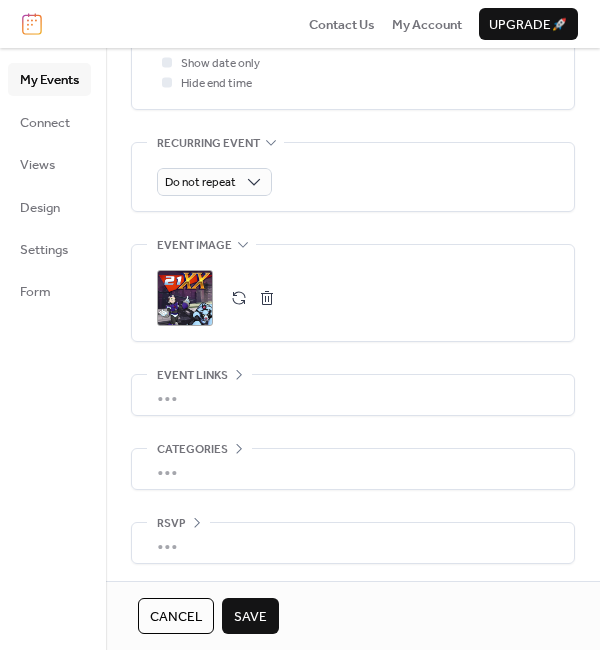 scroll, scrollTop: 867, scrollLeft: 0, axis: vertical 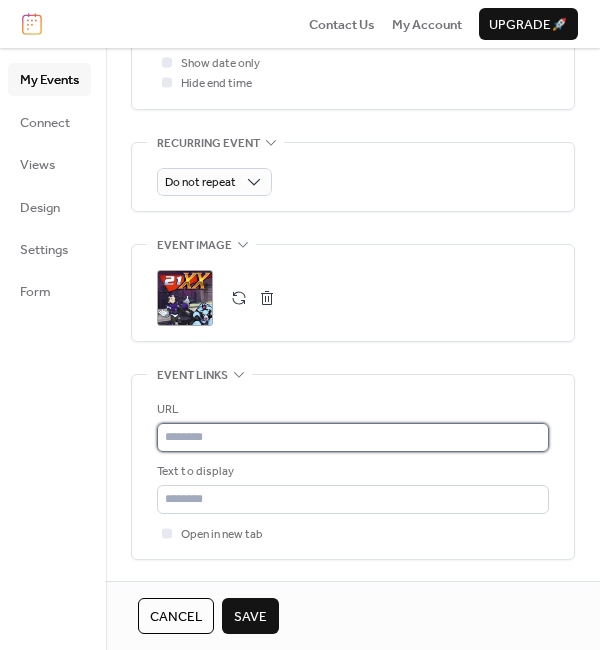 click at bounding box center [353, 437] 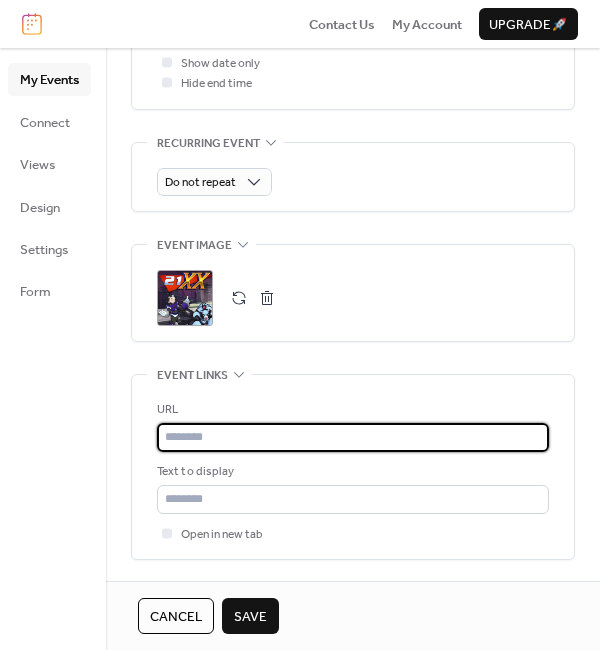 paste on "**********" 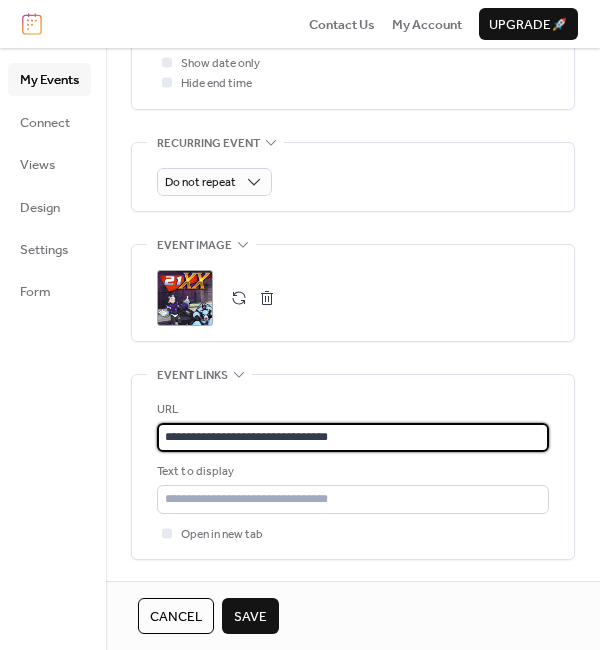 type on "**********" 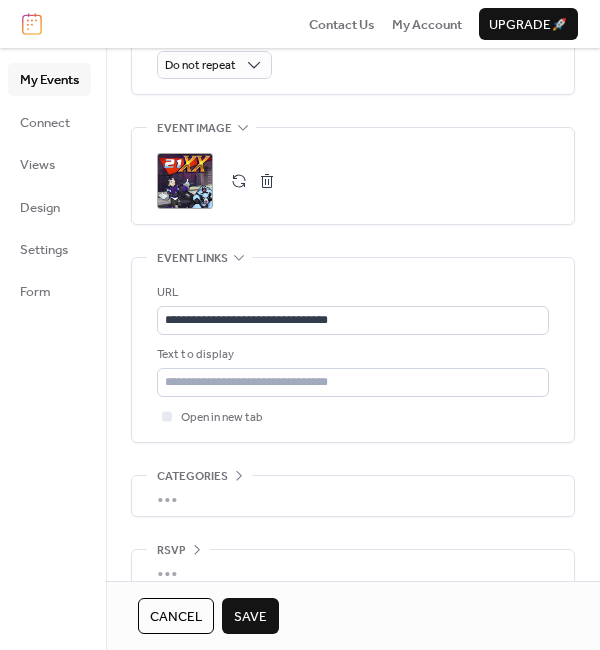 scroll, scrollTop: 986, scrollLeft: 0, axis: vertical 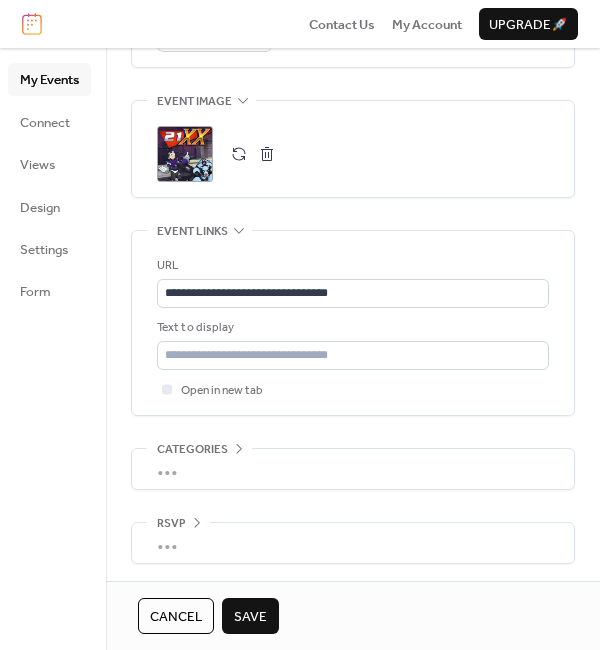 click on "•••" at bounding box center [353, 469] 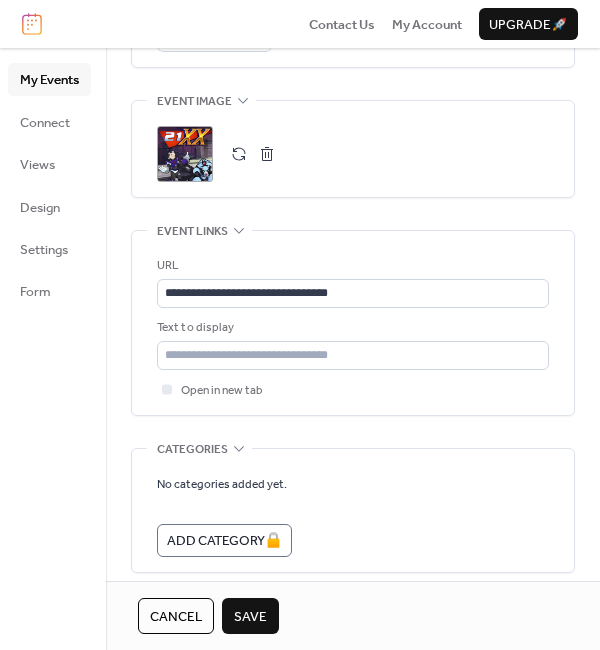 scroll, scrollTop: 1011, scrollLeft: 0, axis: vertical 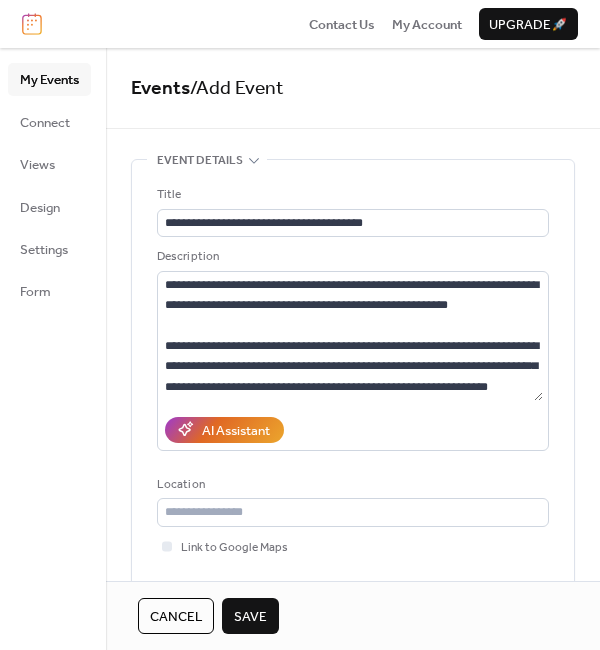 click on "Save" at bounding box center (250, 616) 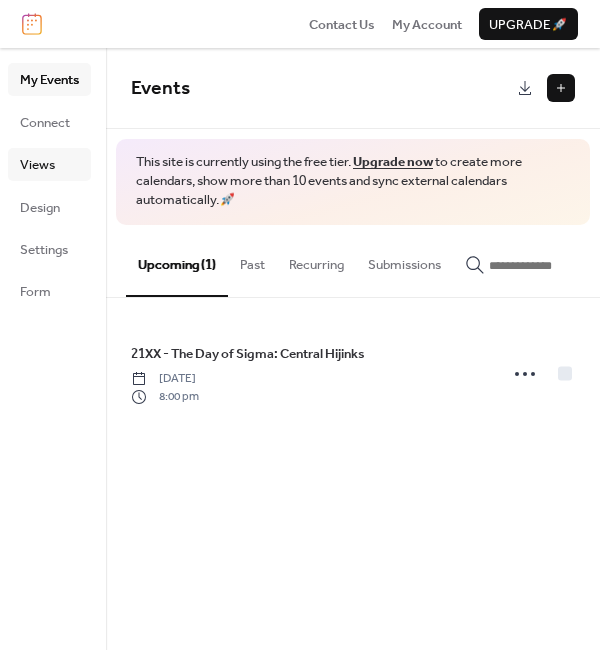 click on "Views" at bounding box center (37, 165) 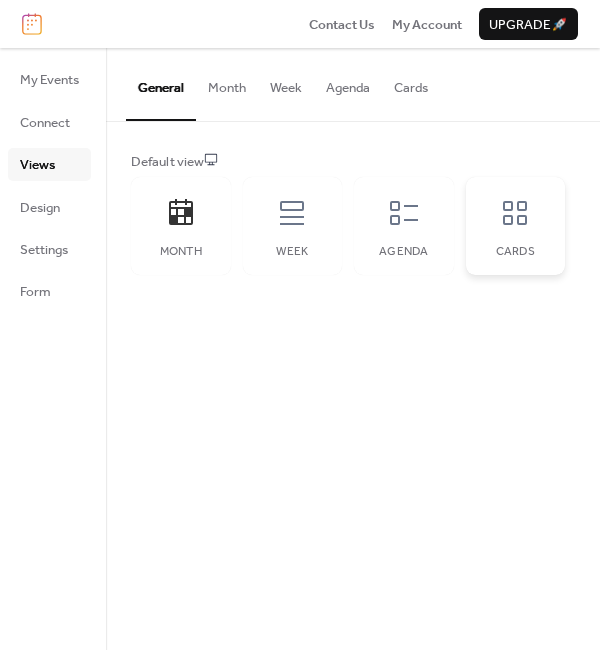 click on "Cards" at bounding box center (516, 226) 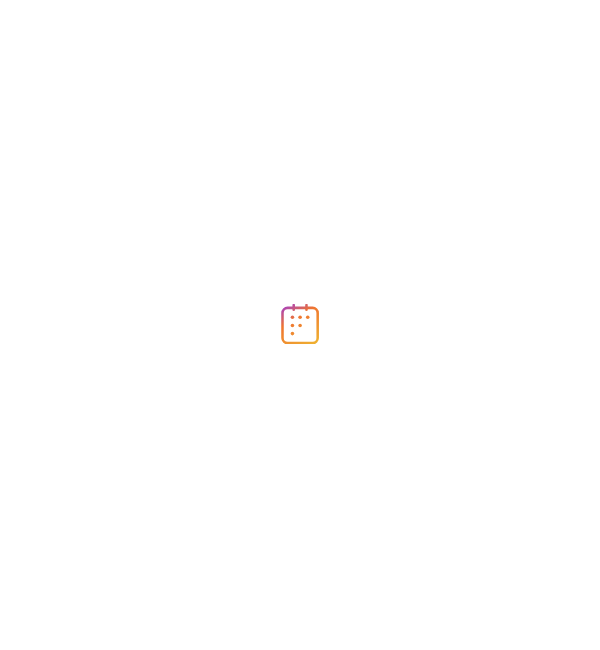 scroll, scrollTop: 0, scrollLeft: 0, axis: both 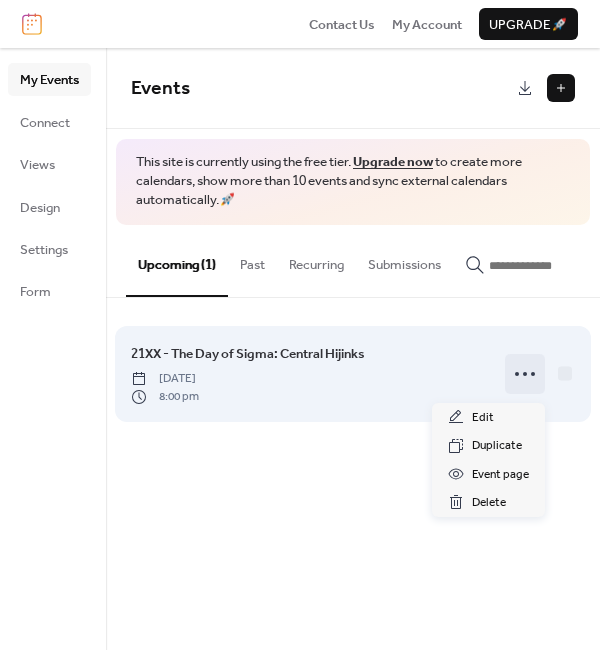 click 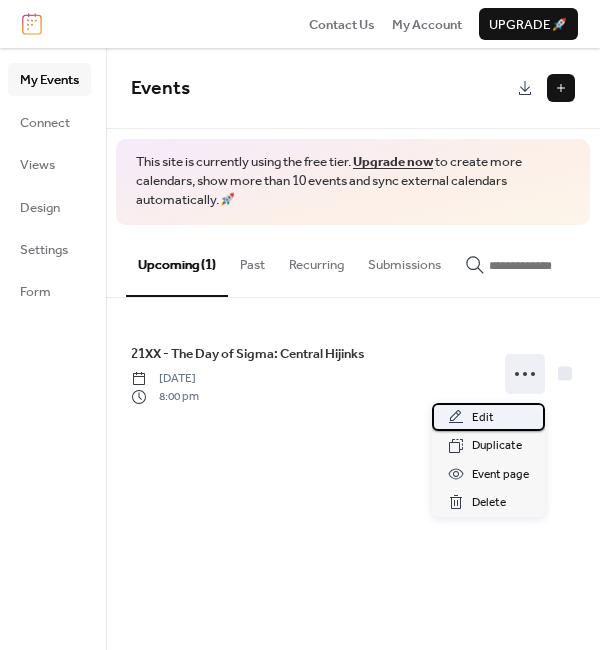 click on "Edit" at bounding box center [488, 417] 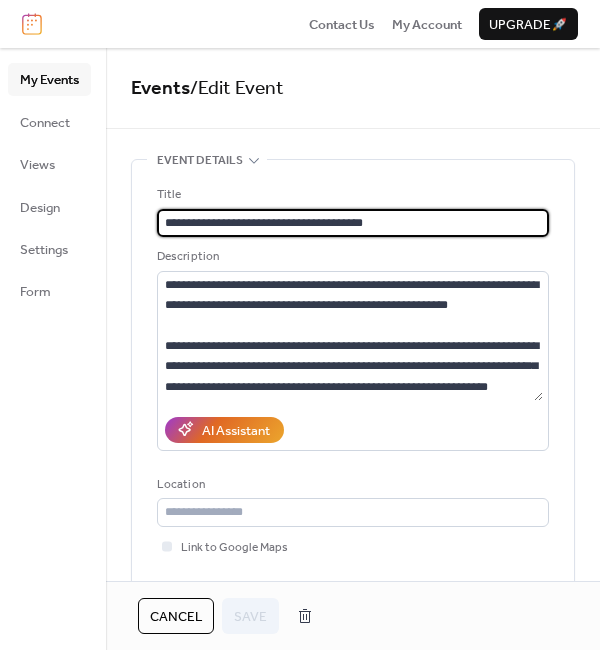 scroll, scrollTop: 466, scrollLeft: 0, axis: vertical 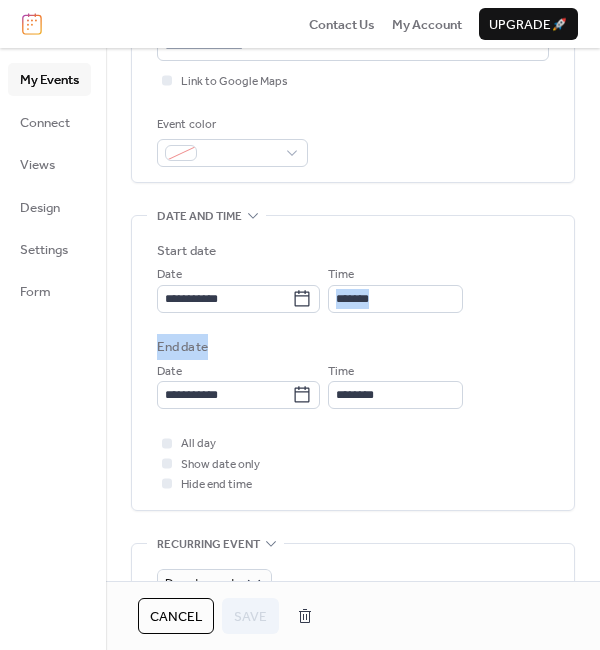 drag, startPoint x: 592, startPoint y: 296, endPoint x: 596, endPoint y: 347, distance: 51.156624 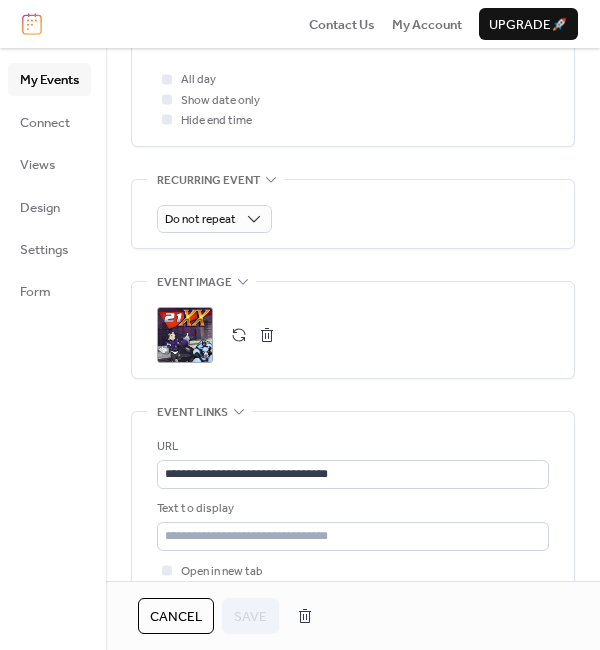 scroll, scrollTop: 836, scrollLeft: 0, axis: vertical 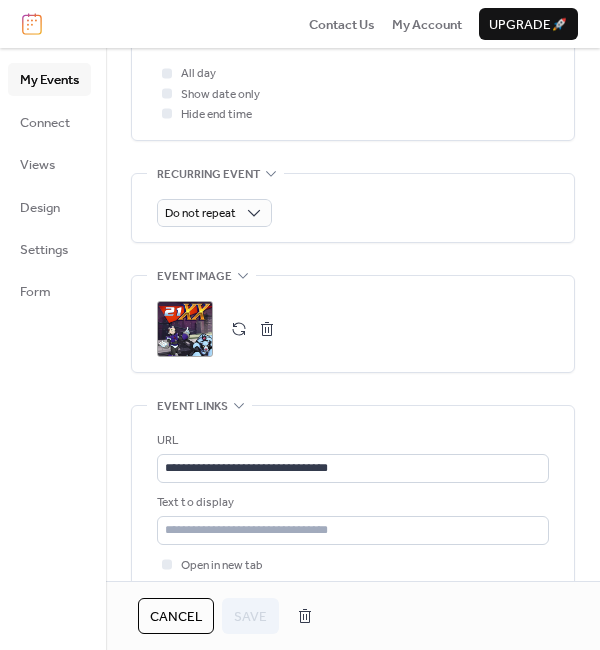 click at bounding box center [239, 329] 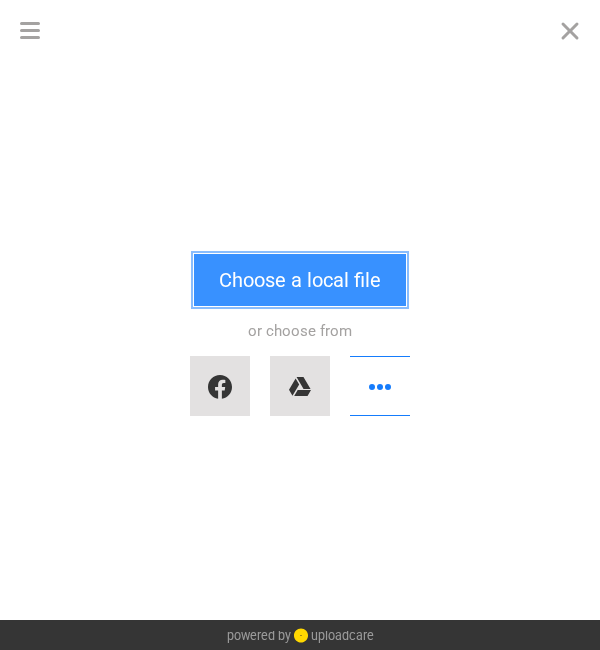 click on "Choose a local file" at bounding box center [300, 280] 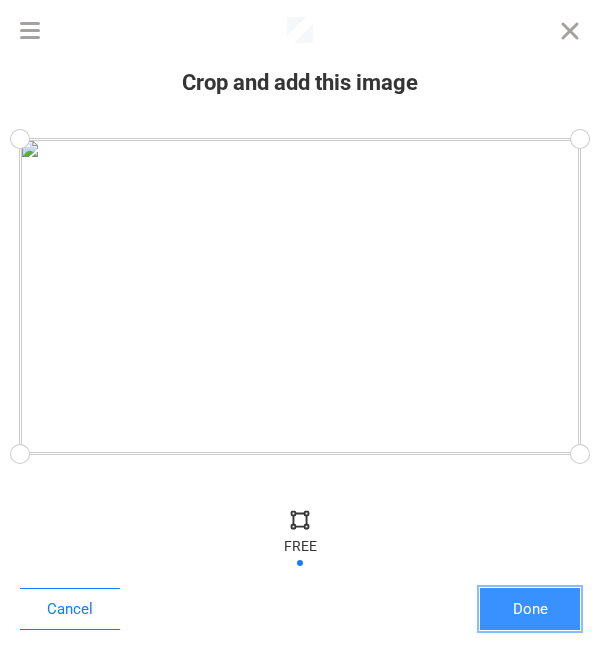 click on "Done" at bounding box center [530, 609] 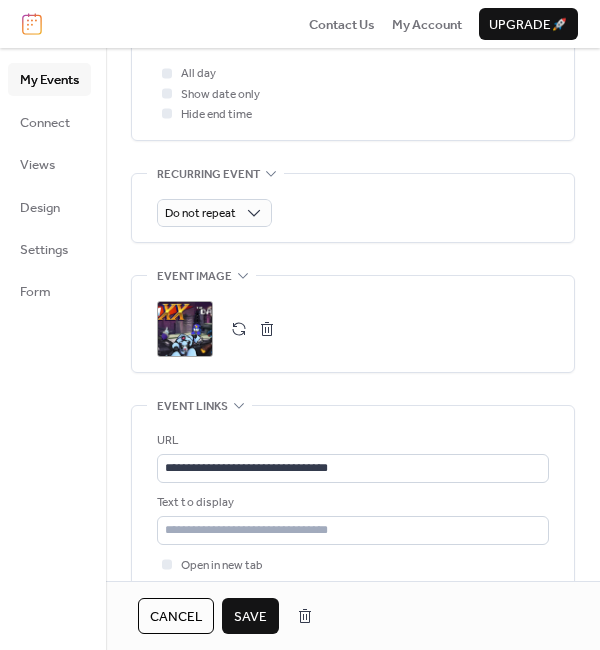 click on "Save" at bounding box center [250, 617] 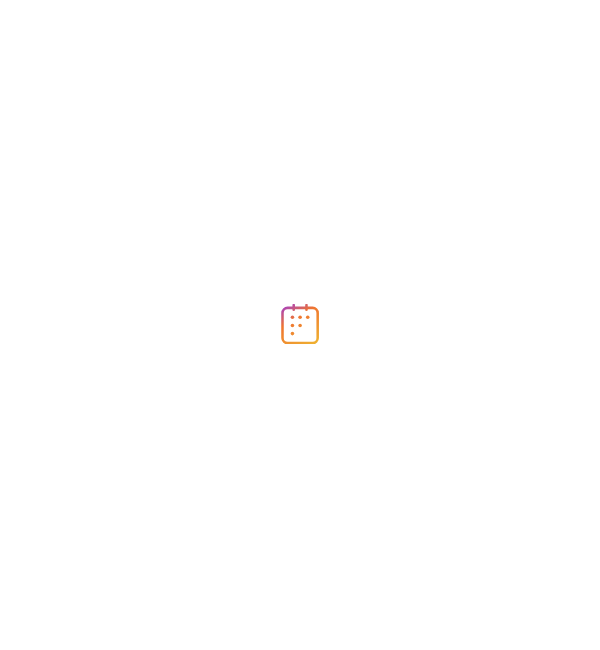 scroll, scrollTop: 0, scrollLeft: 0, axis: both 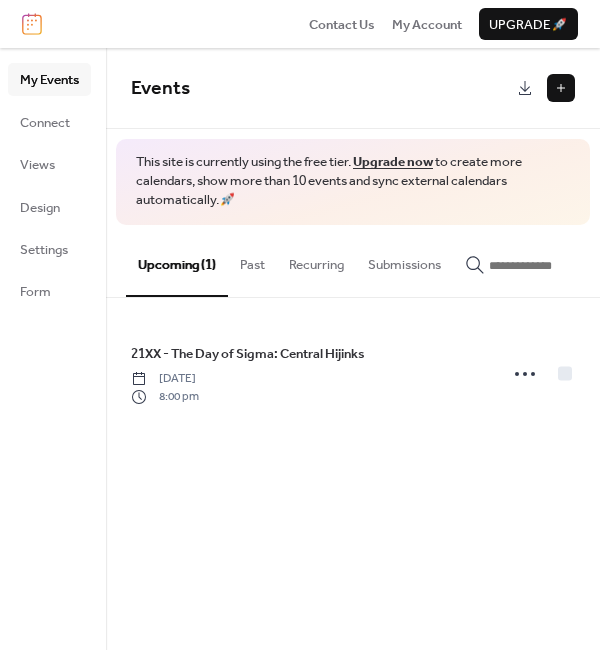 click at bounding box center (561, 88) 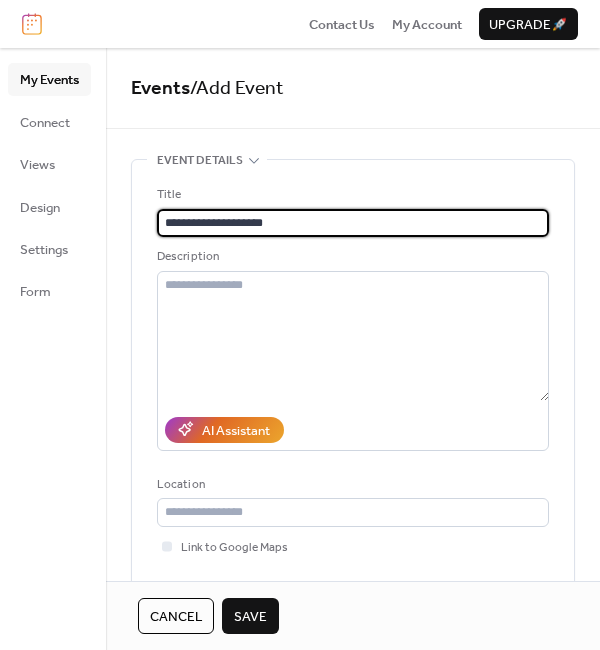 type on "**********" 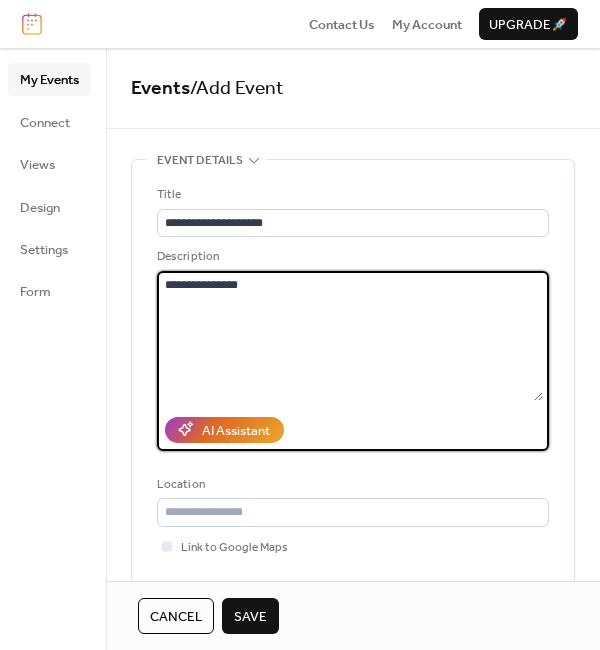 paste on "**********" 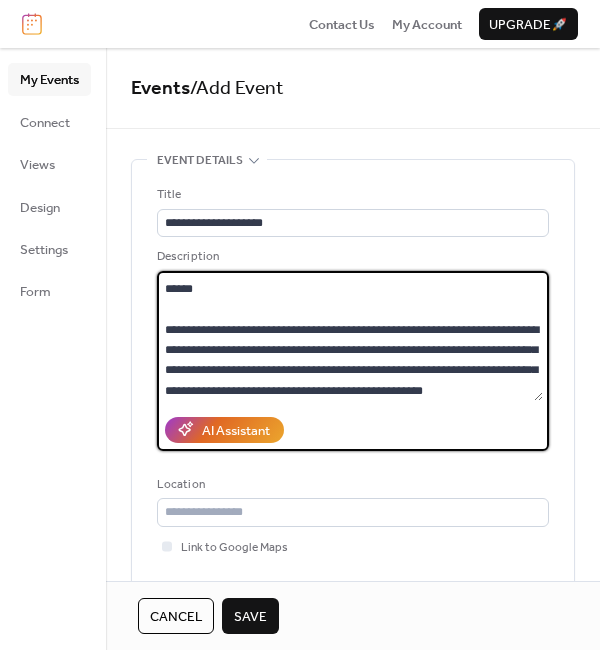 scroll, scrollTop: 78, scrollLeft: 0, axis: vertical 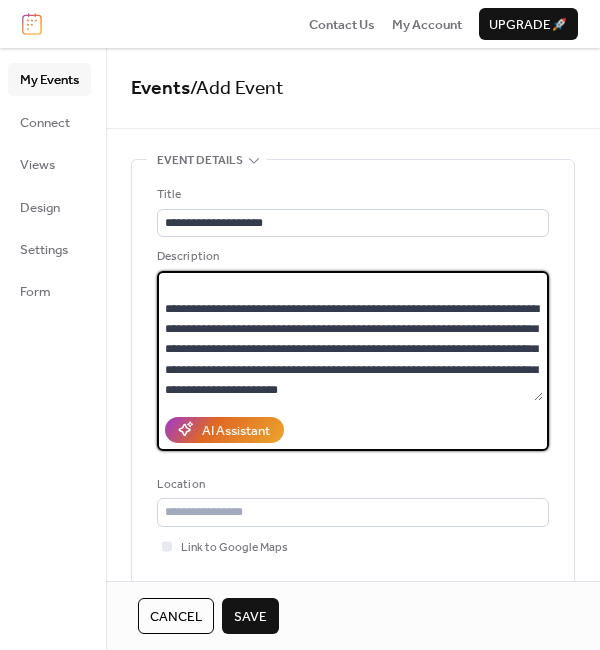 type on "**********" 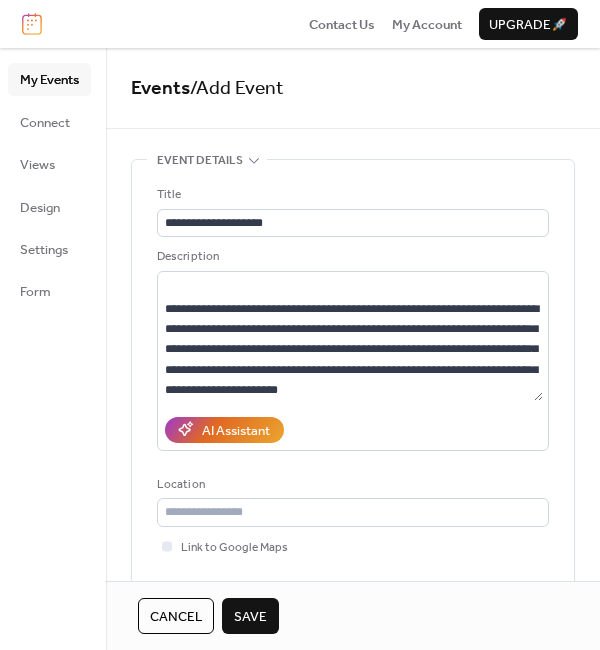 click on "**********" at bounding box center [353, 314] 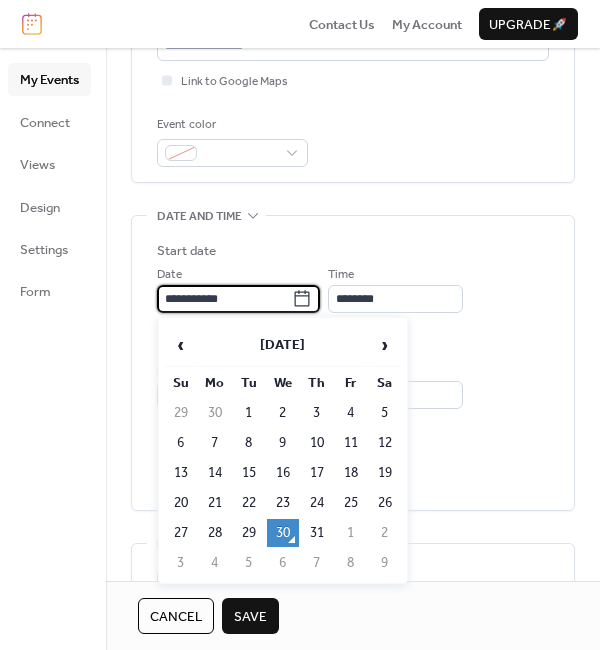 click on "**********" at bounding box center (224, 299) 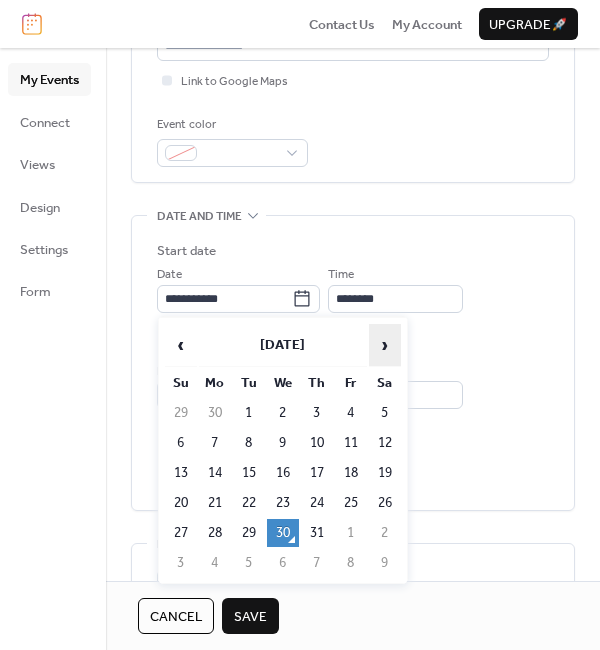 click on "›" at bounding box center [385, 345] 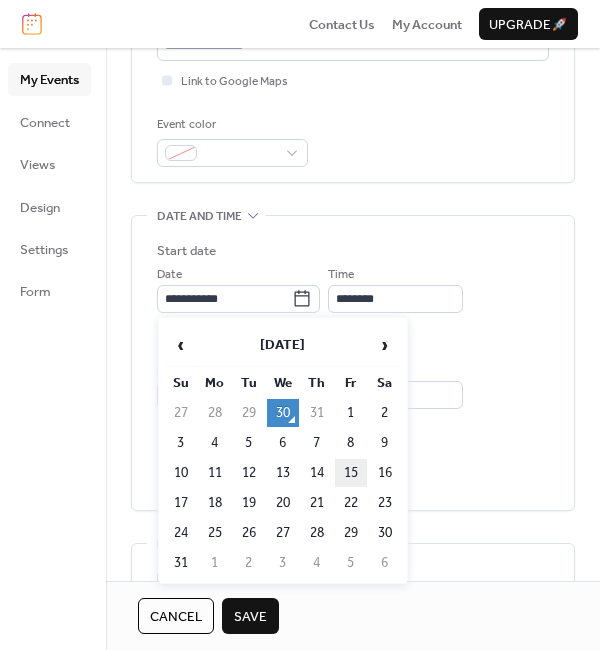 click on "15" at bounding box center [351, 473] 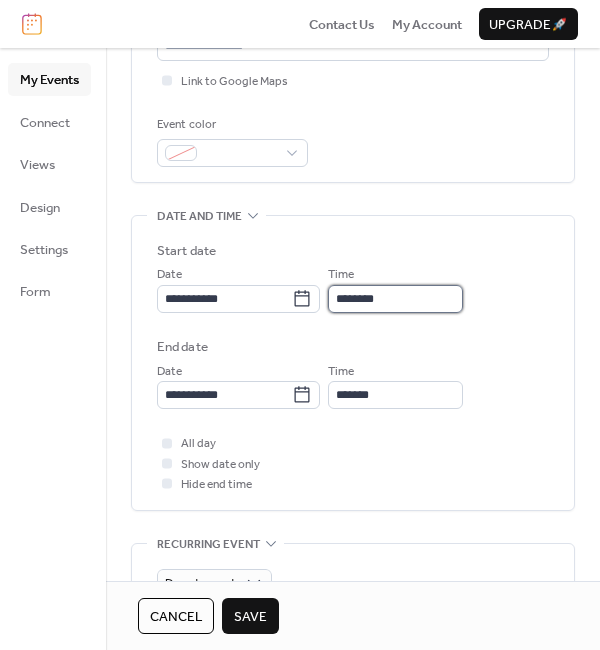 click on "********" at bounding box center (395, 299) 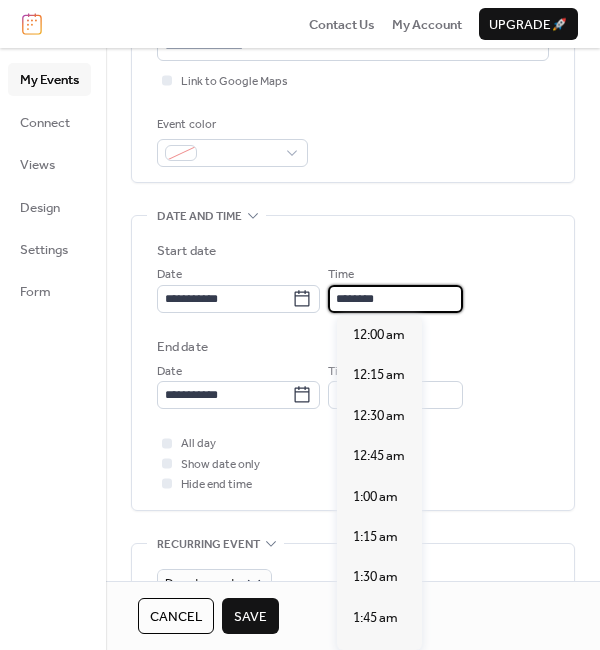 scroll, scrollTop: 1939, scrollLeft: 0, axis: vertical 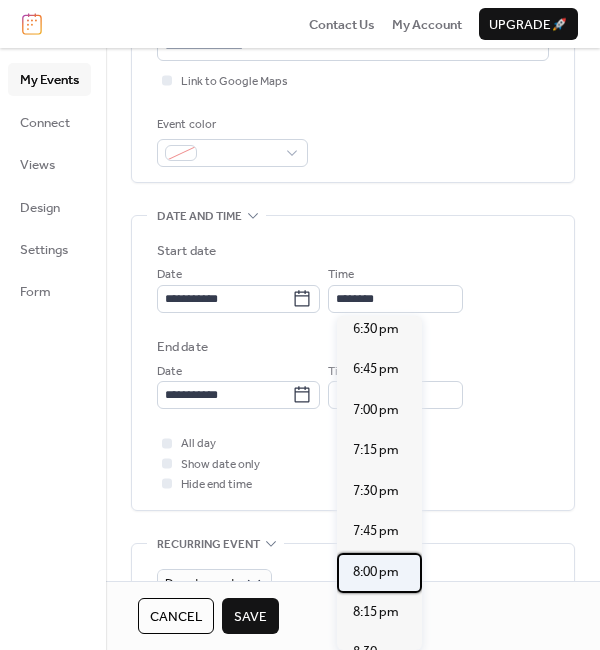 click on "8:00 pm" at bounding box center (376, 572) 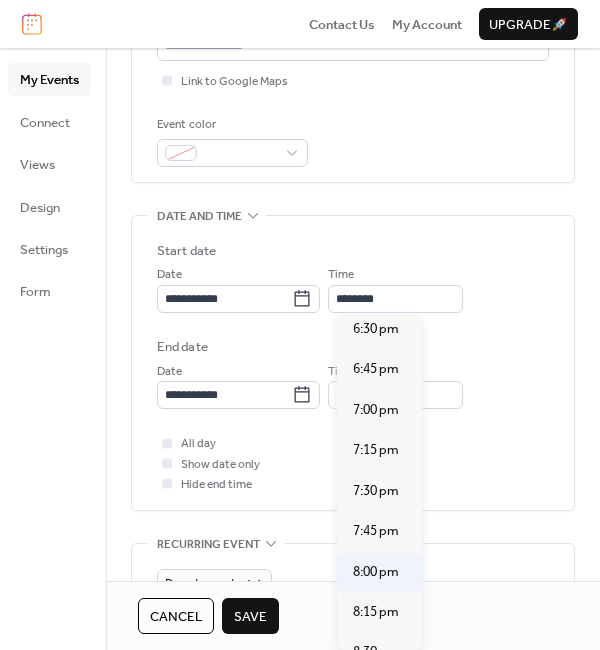 type on "*******" 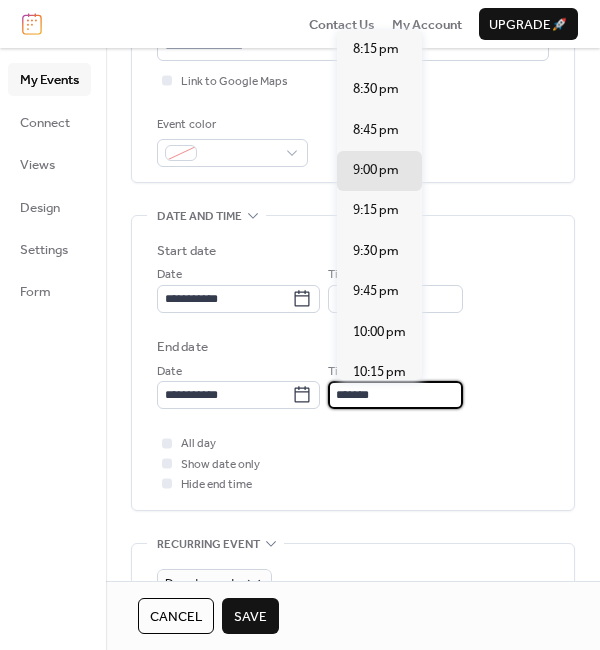 click on "*******" at bounding box center [395, 395] 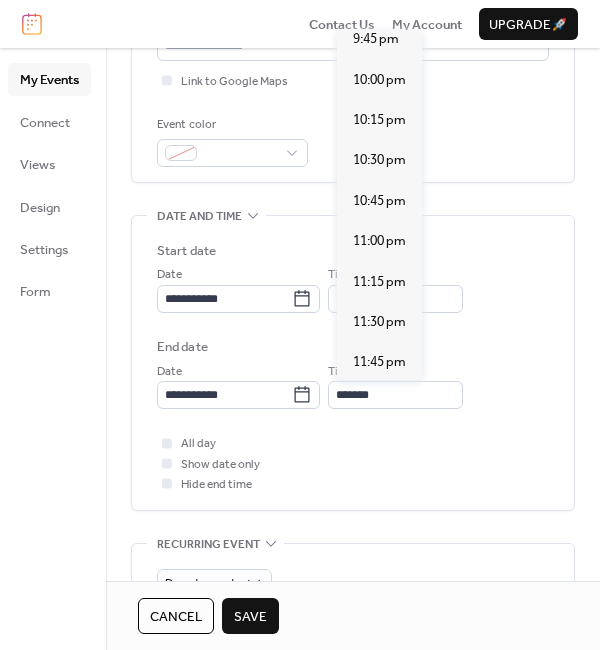 scroll, scrollTop: 256, scrollLeft: 0, axis: vertical 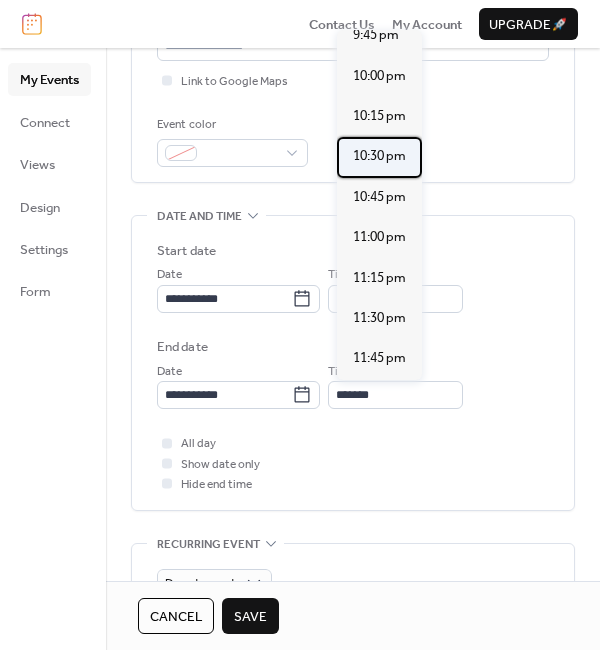click on "10:30 pm" at bounding box center [379, 156] 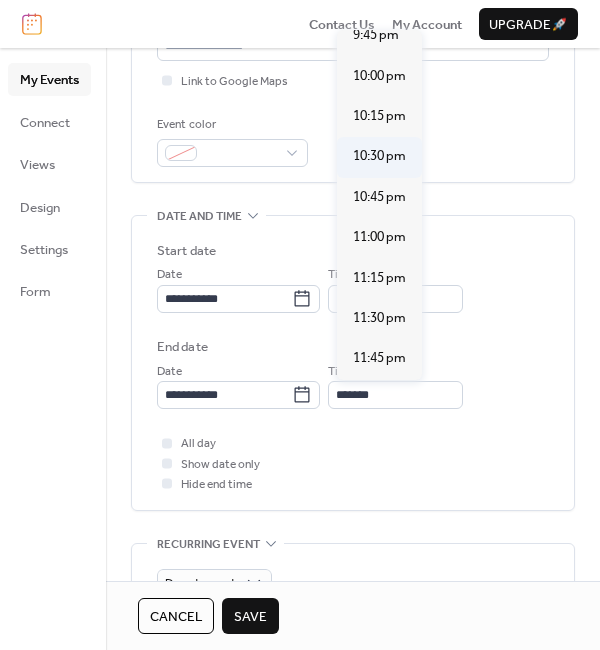 type on "********" 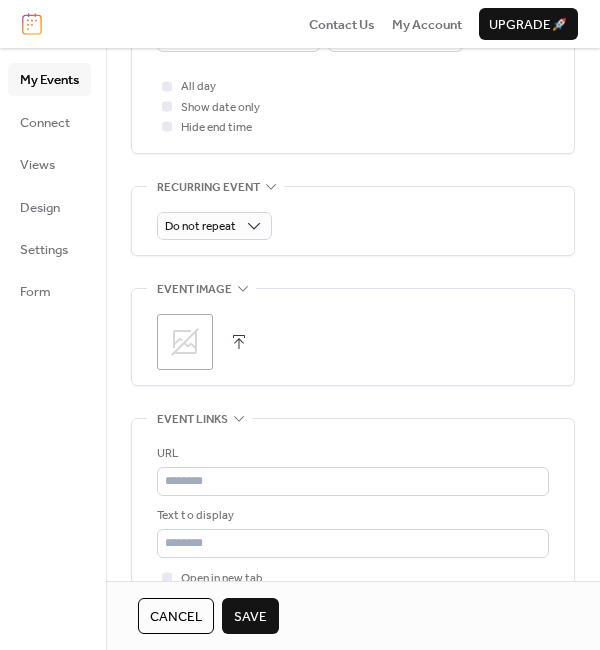 scroll, scrollTop: 864, scrollLeft: 0, axis: vertical 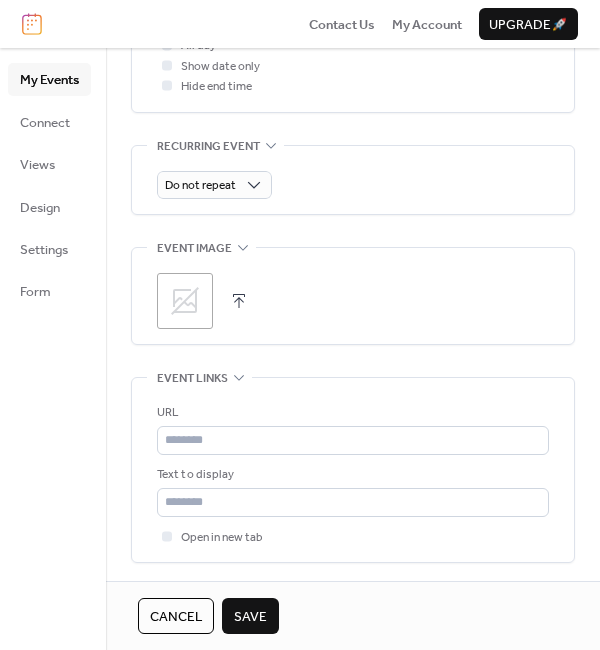 click on ";" at bounding box center (185, 301) 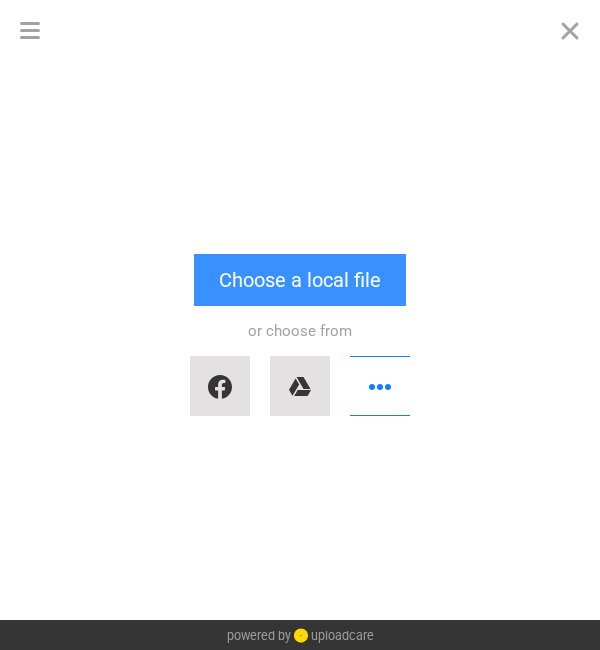 type 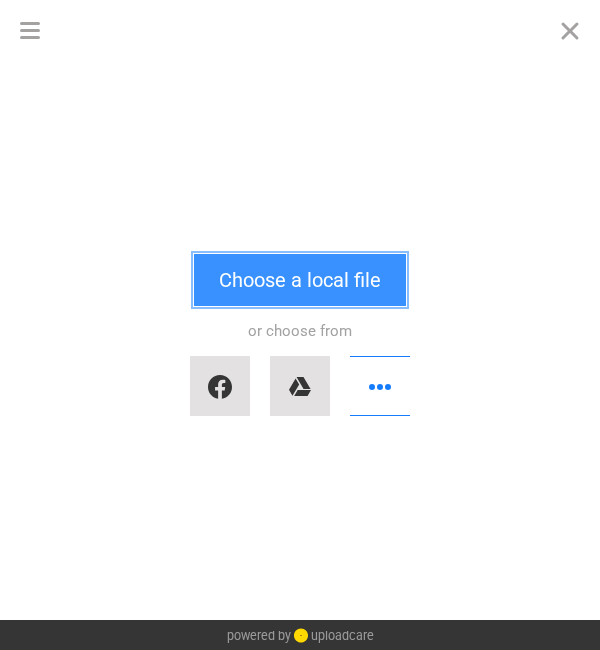 click on "Choose a local file" at bounding box center [300, 280] 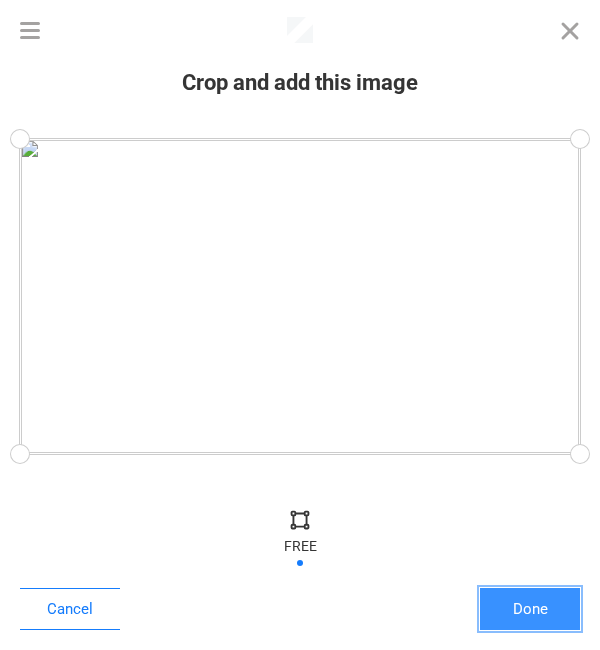 click on "Done" at bounding box center [530, 609] 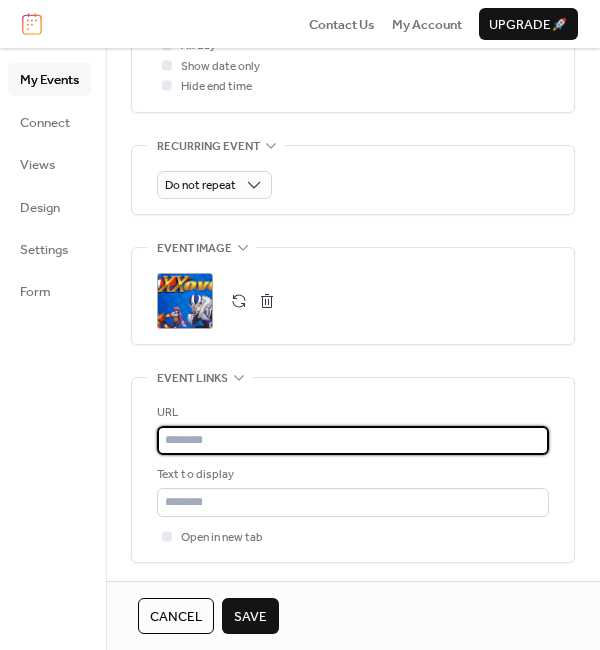 click at bounding box center [353, 440] 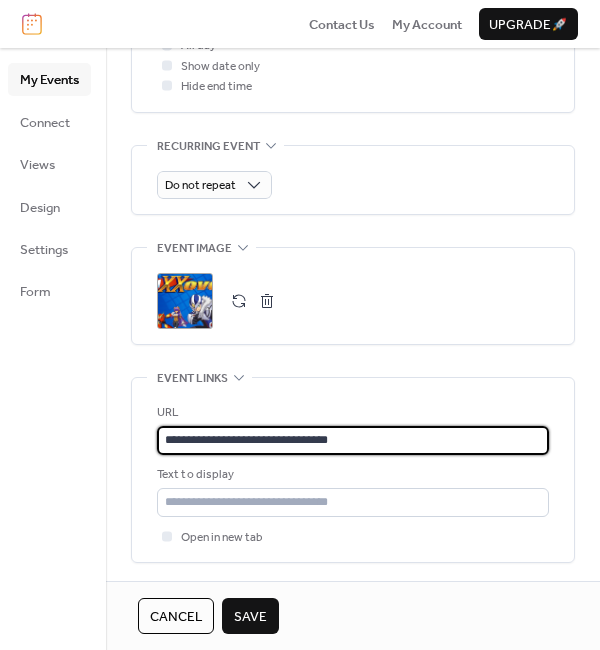 type on "**********" 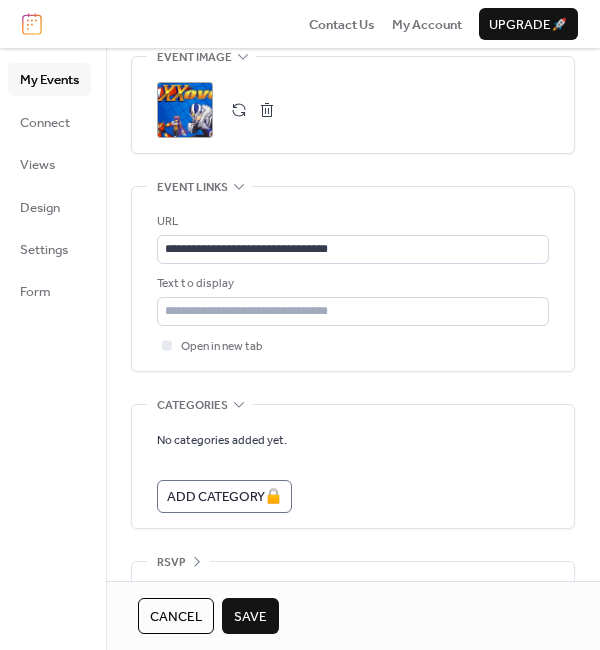 scroll, scrollTop: 1094, scrollLeft: 0, axis: vertical 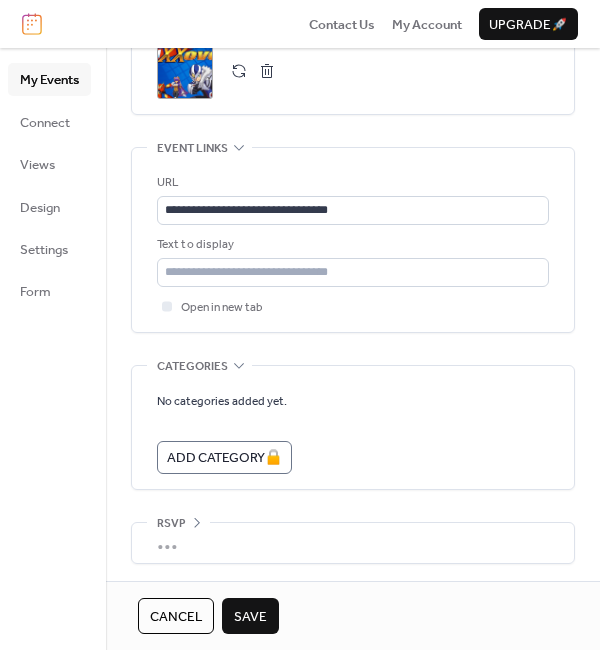 click on "Save" at bounding box center [250, 617] 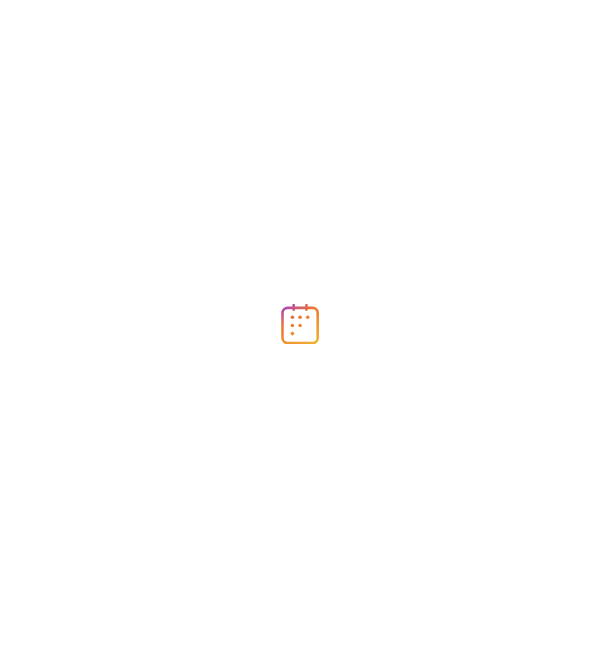 scroll, scrollTop: 0, scrollLeft: 0, axis: both 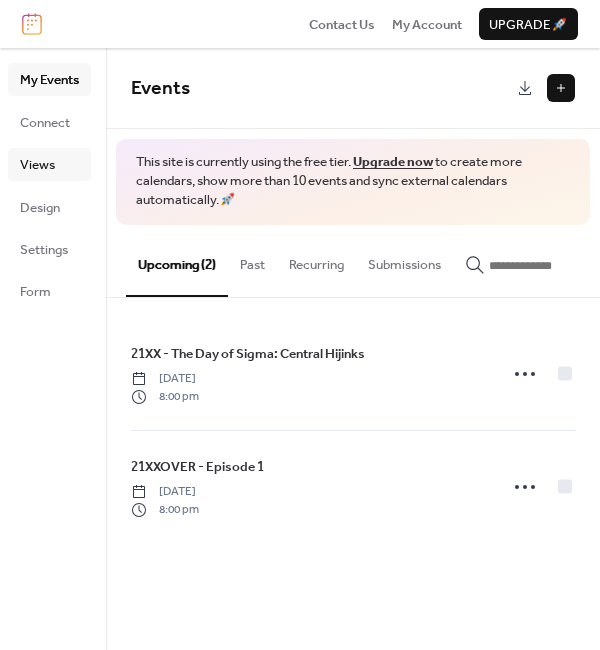 click on "Views" at bounding box center (37, 165) 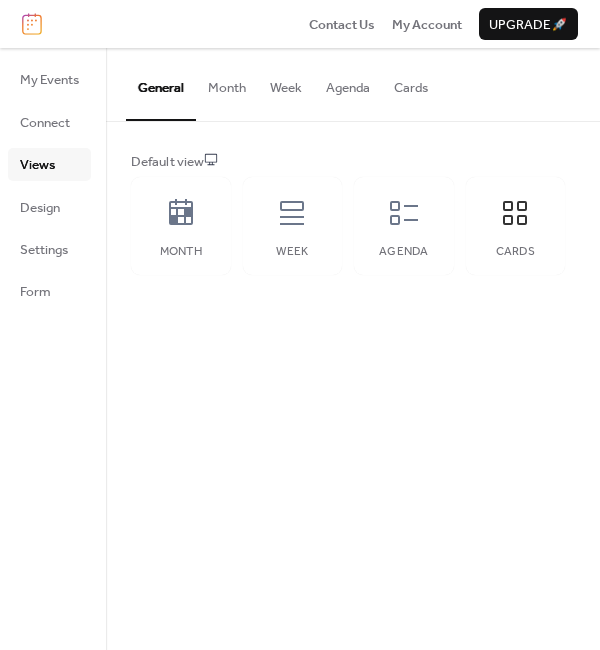 click on "Cards" at bounding box center (411, 83) 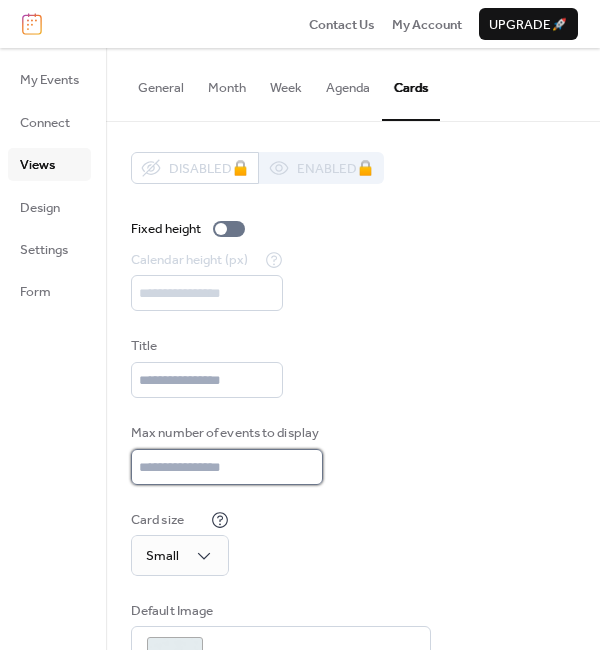 click on "**" at bounding box center (227, 467) 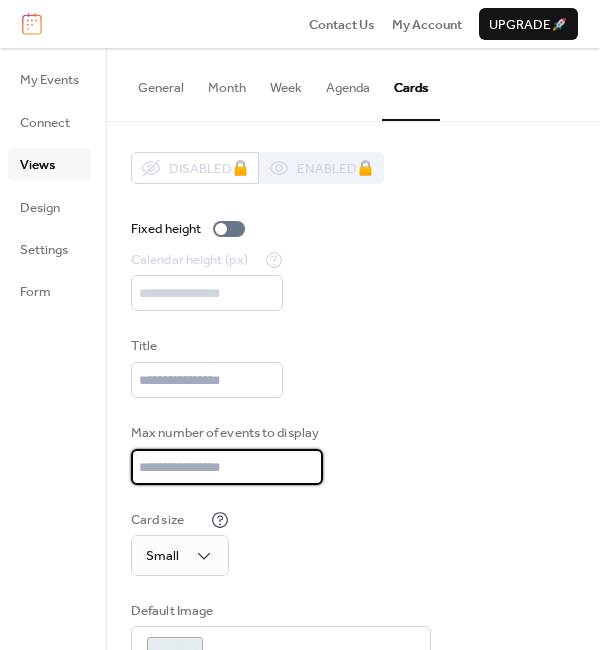 type on "*" 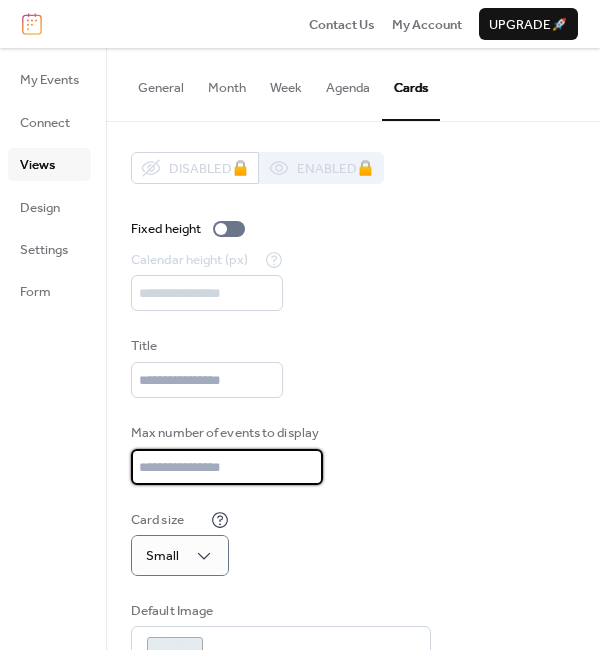 type on "*" 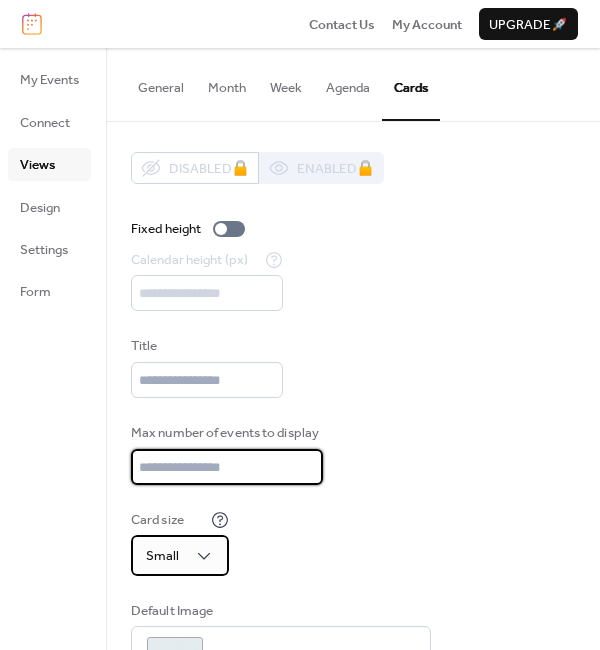 click on "Small" at bounding box center (180, 555) 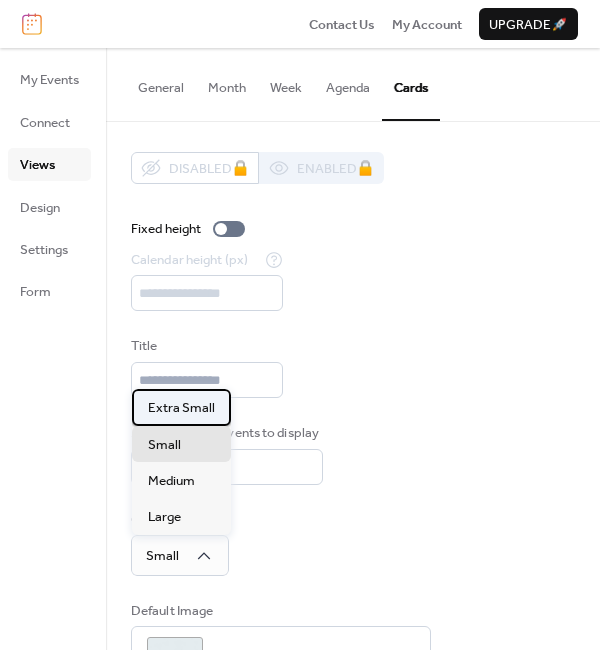 click on "Extra Small" at bounding box center (181, 408) 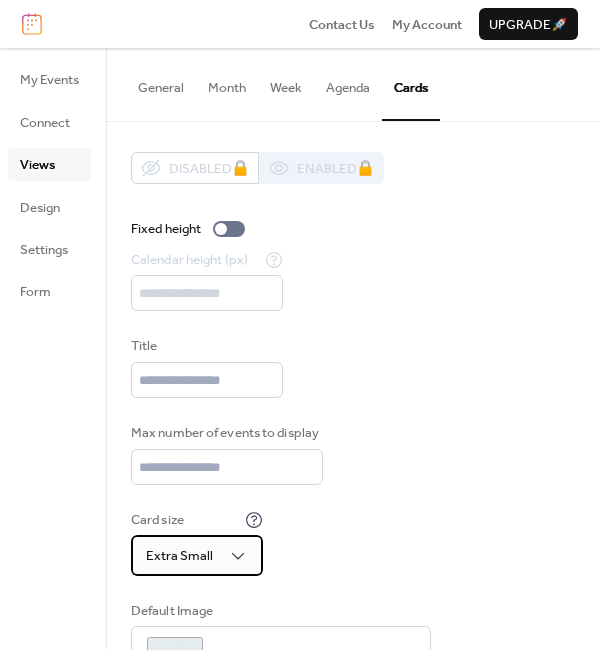 click on "Extra Small" at bounding box center (179, 556) 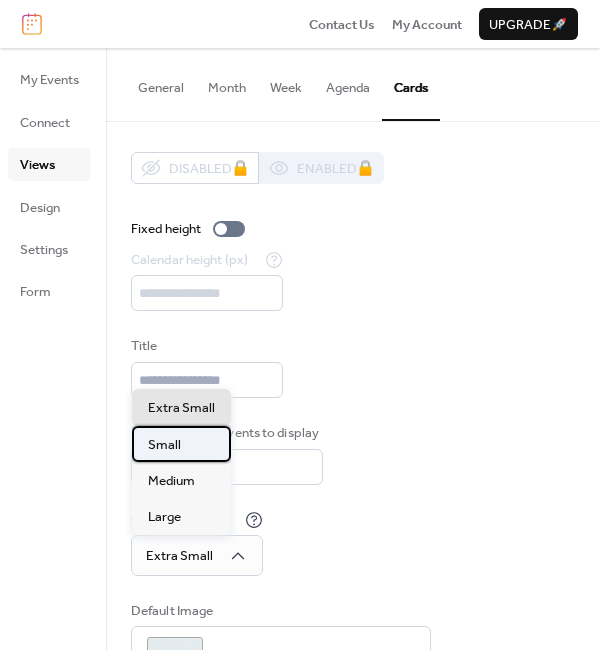 click on "Small" at bounding box center (164, 445) 